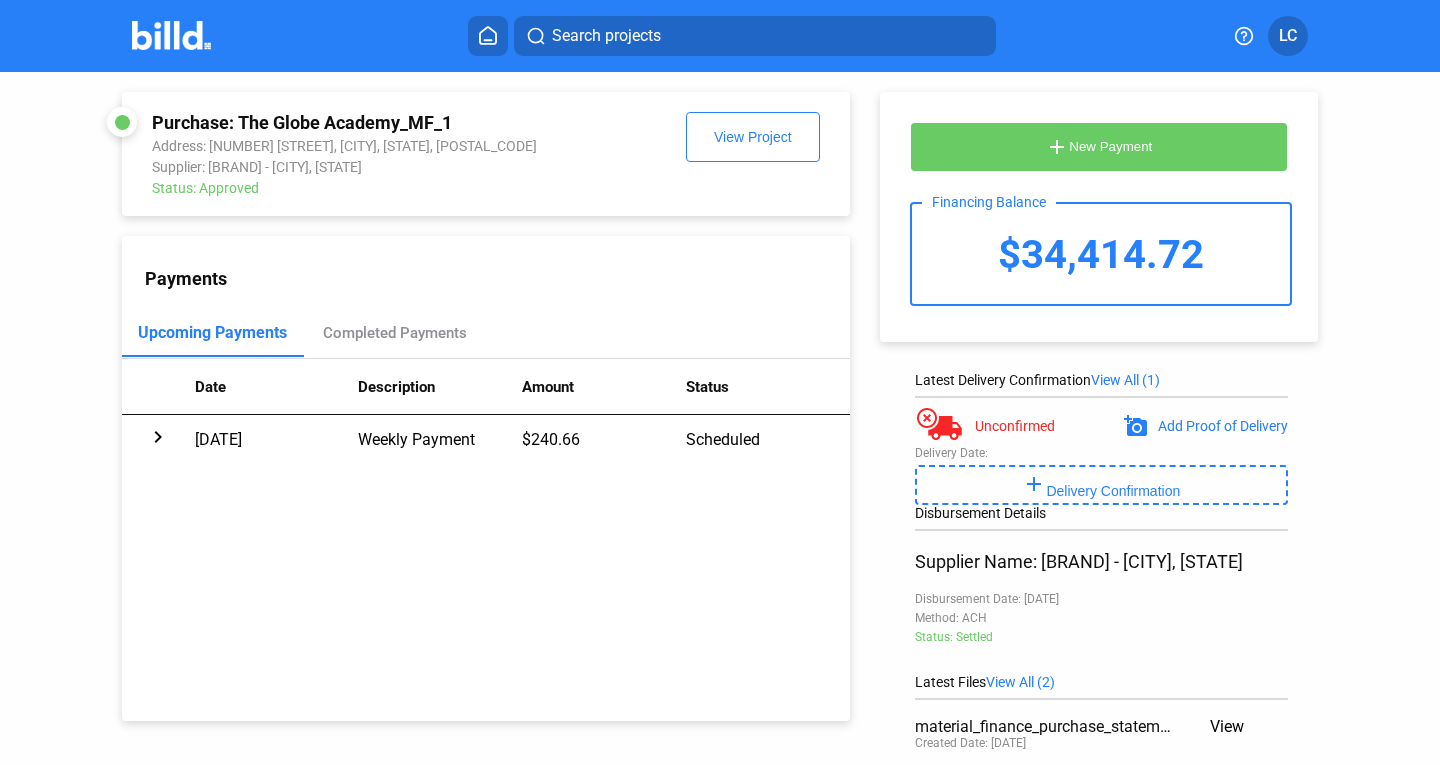 scroll, scrollTop: 0, scrollLeft: 0, axis: both 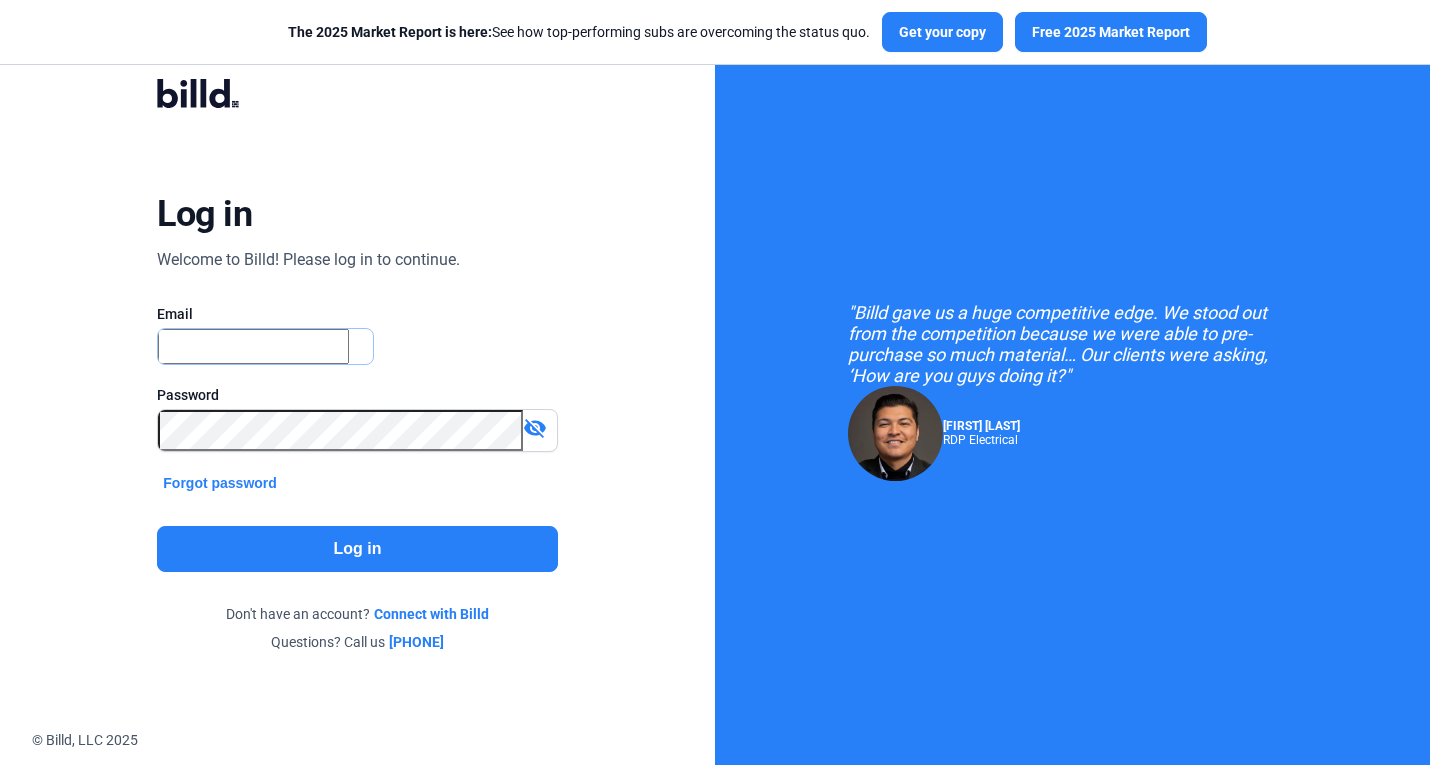 click at bounding box center (253, 346) 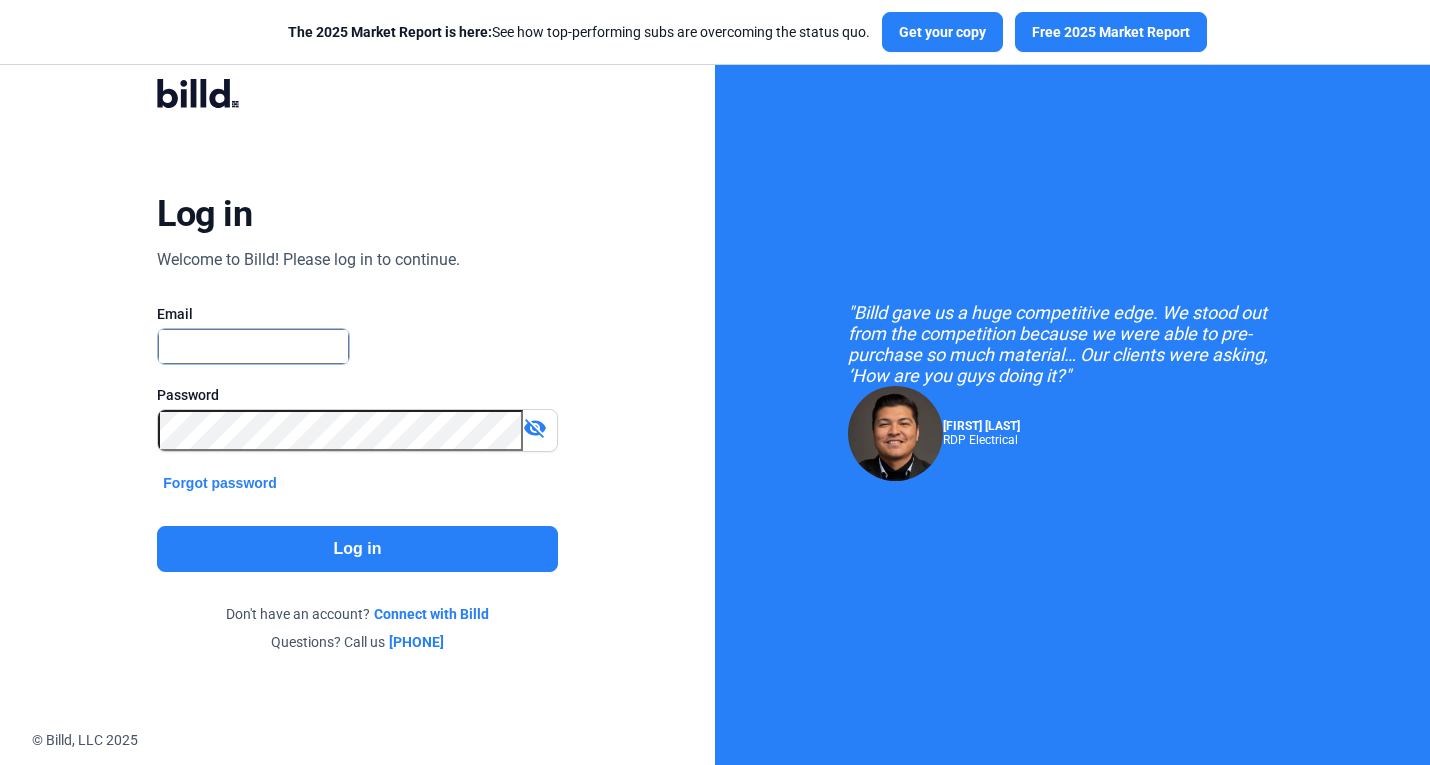 type on "[USERNAME]@example.com" 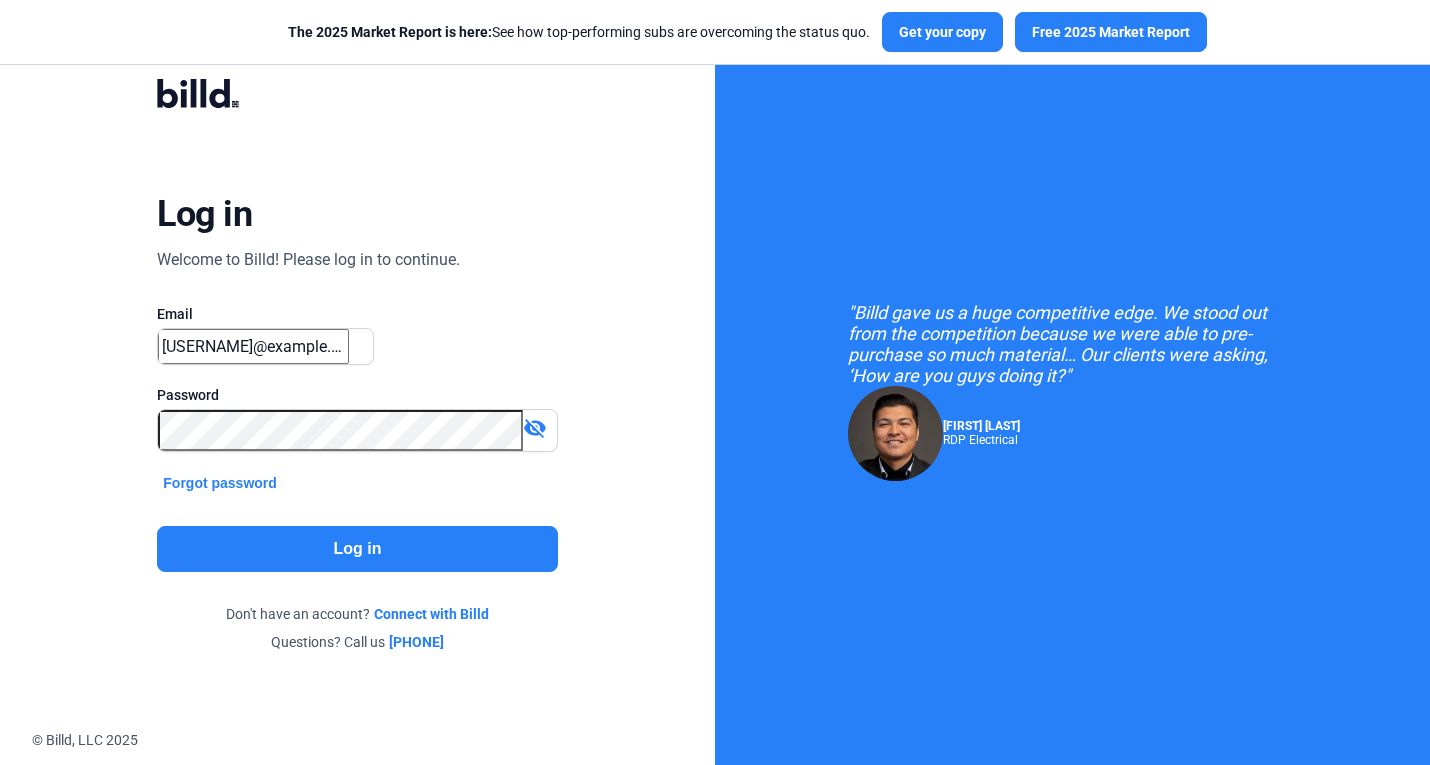 click on "Log in" at bounding box center [357, 549] 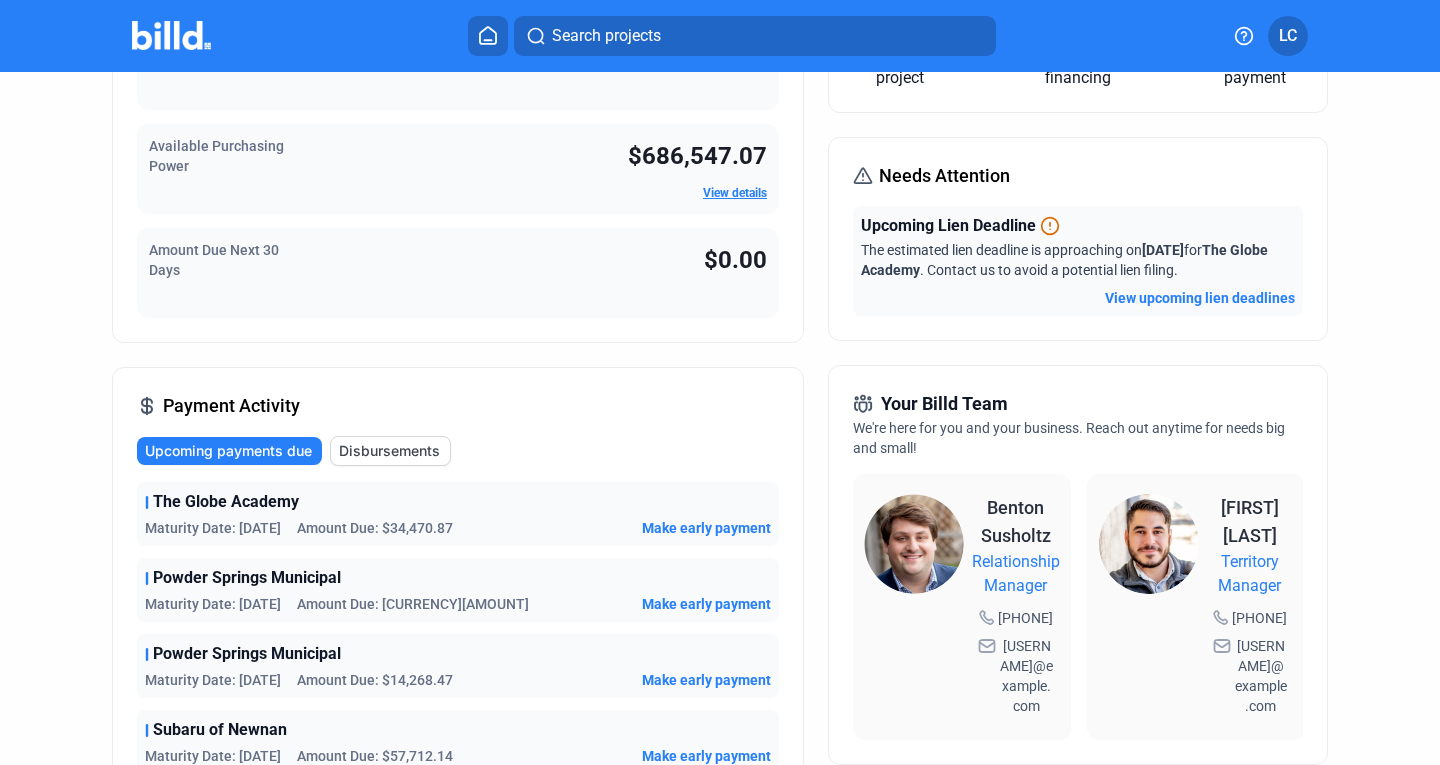 scroll, scrollTop: 100, scrollLeft: 0, axis: vertical 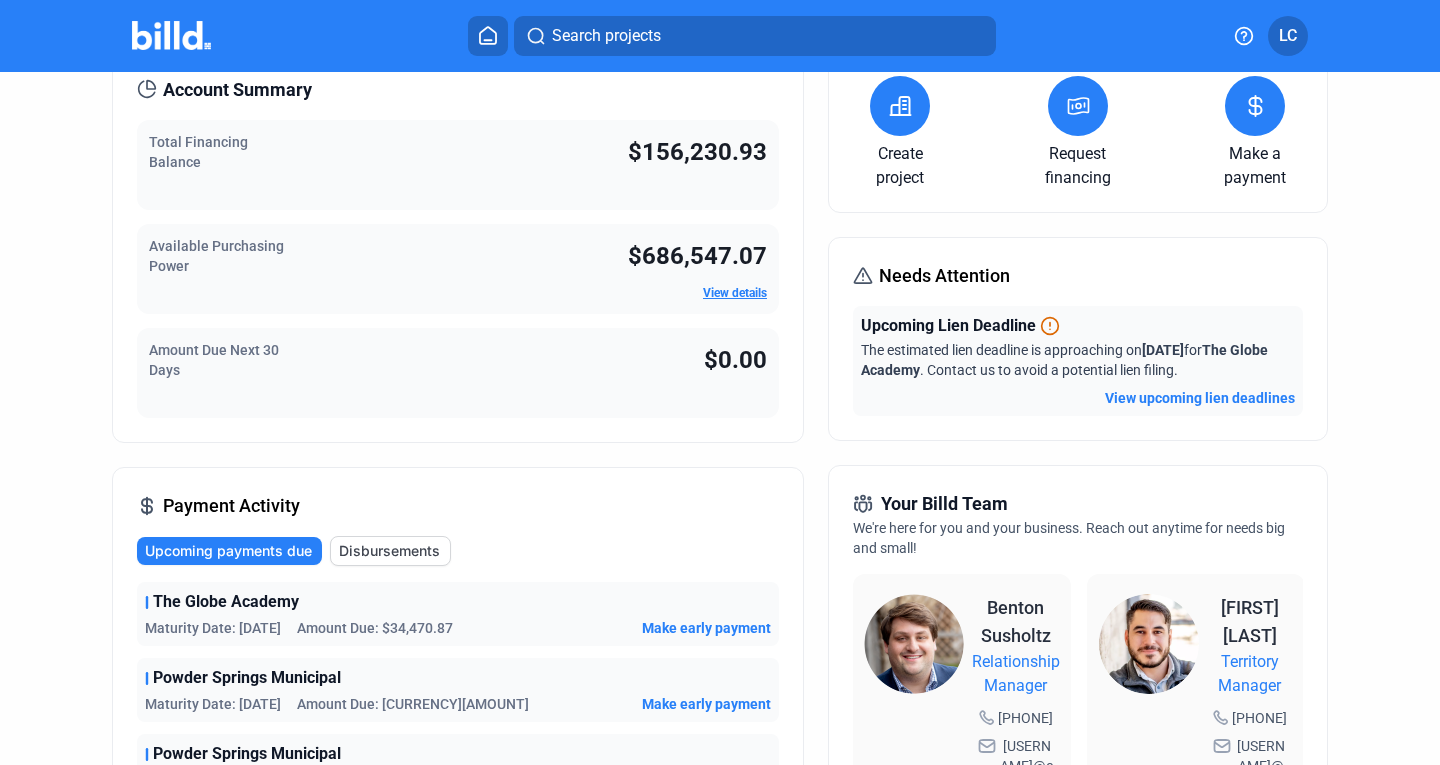click on "View upcoming lien deadlines" at bounding box center (1200, 398) 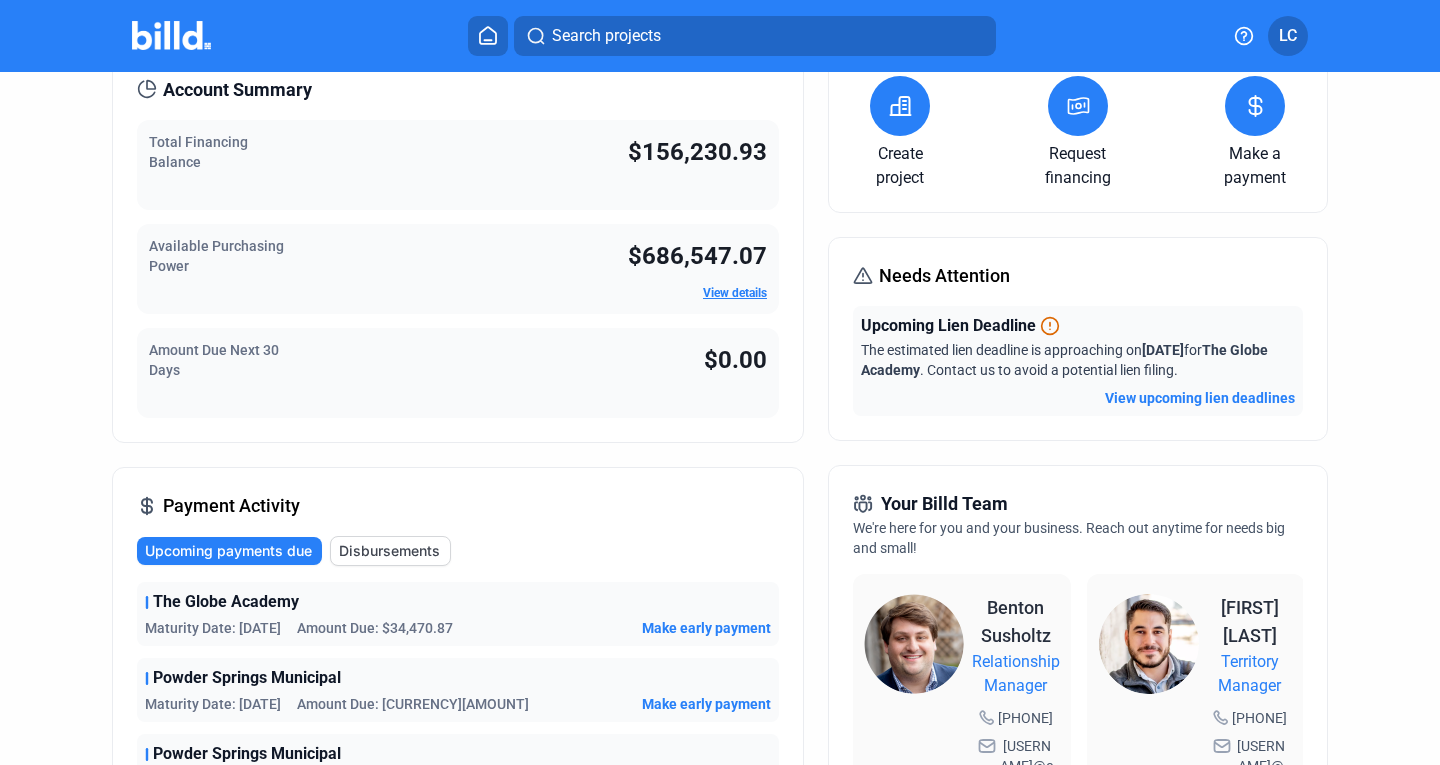 click on "Contact your Relationship Manager" at bounding box center [136, 903] 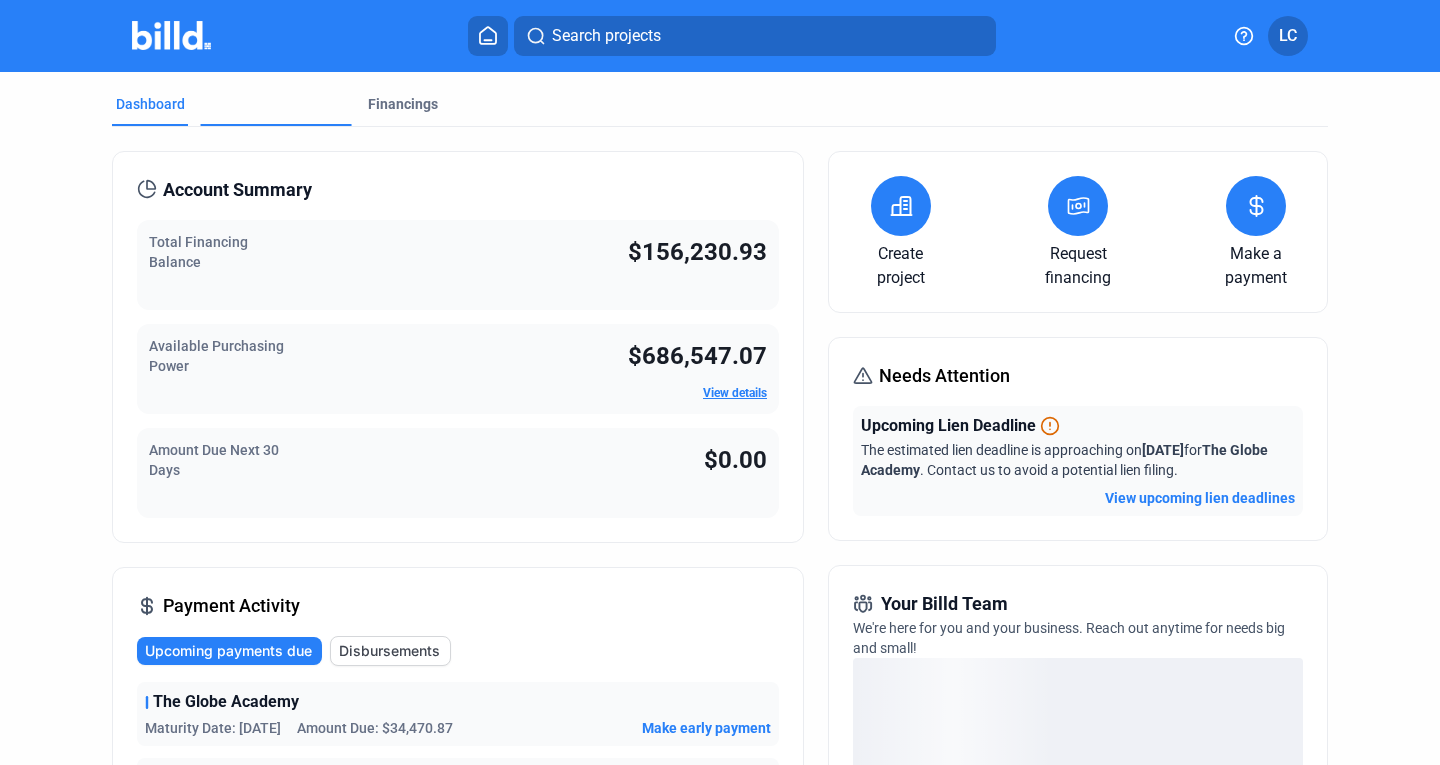 click on "Projects" at bounding box center [231, 179] 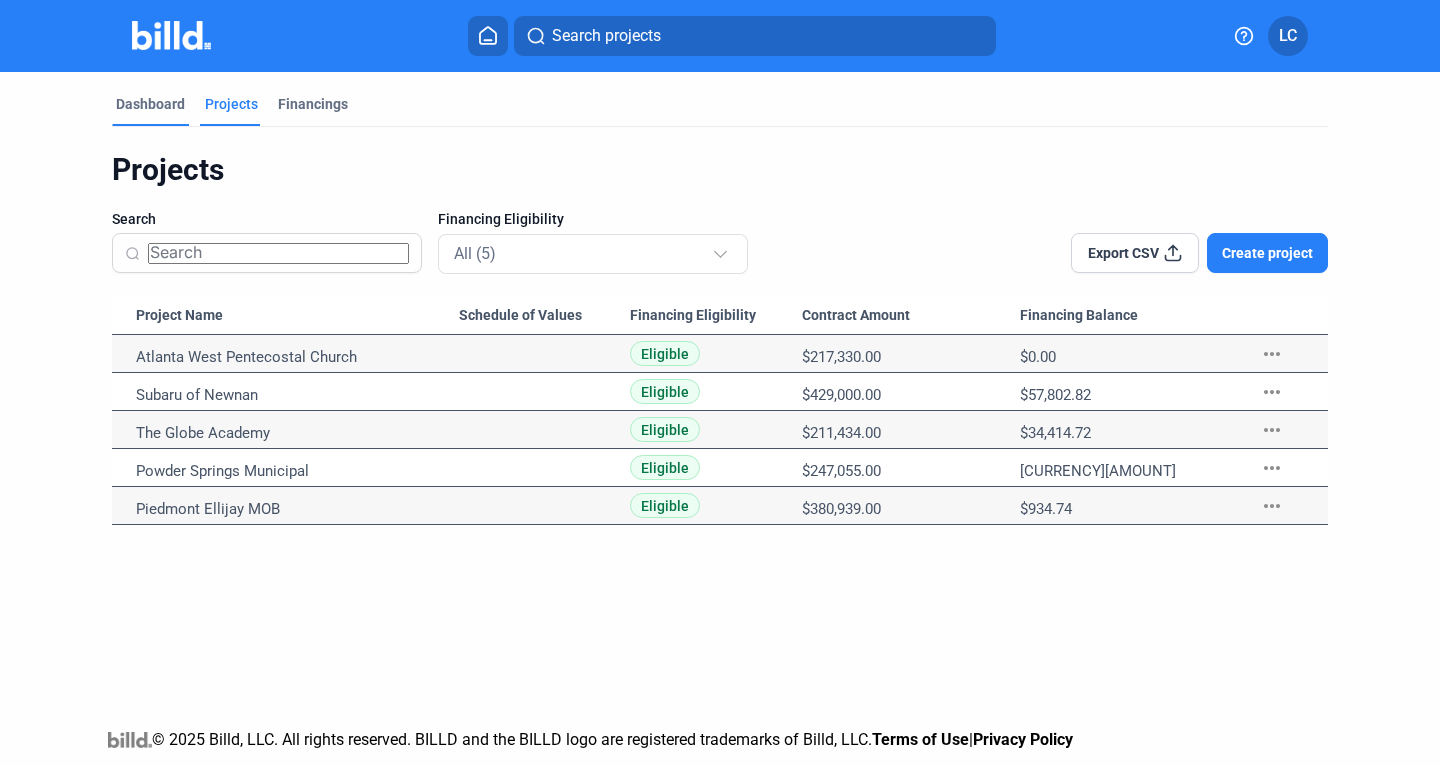 click on "Dashboard" at bounding box center [150, 104] 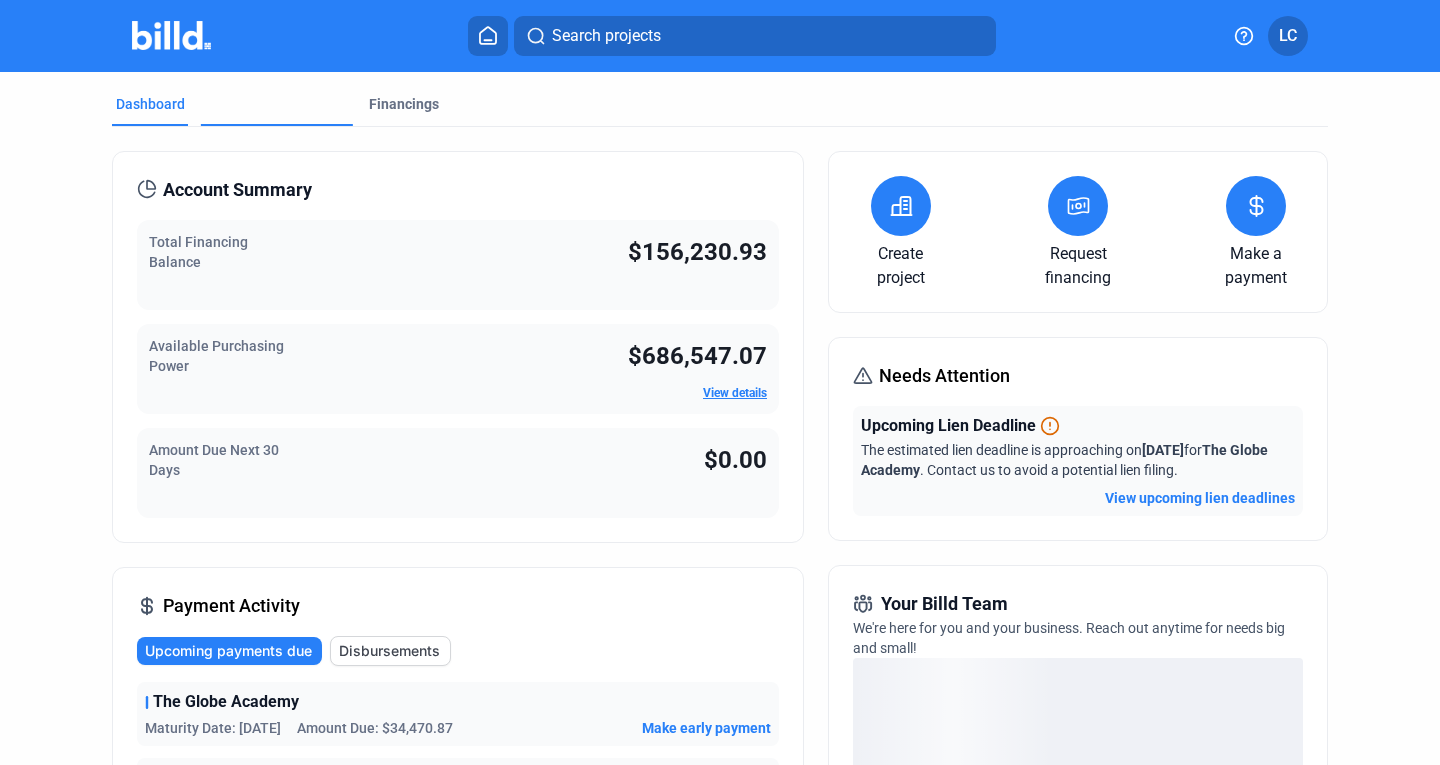 click on "Projects" at bounding box center (231, 180) 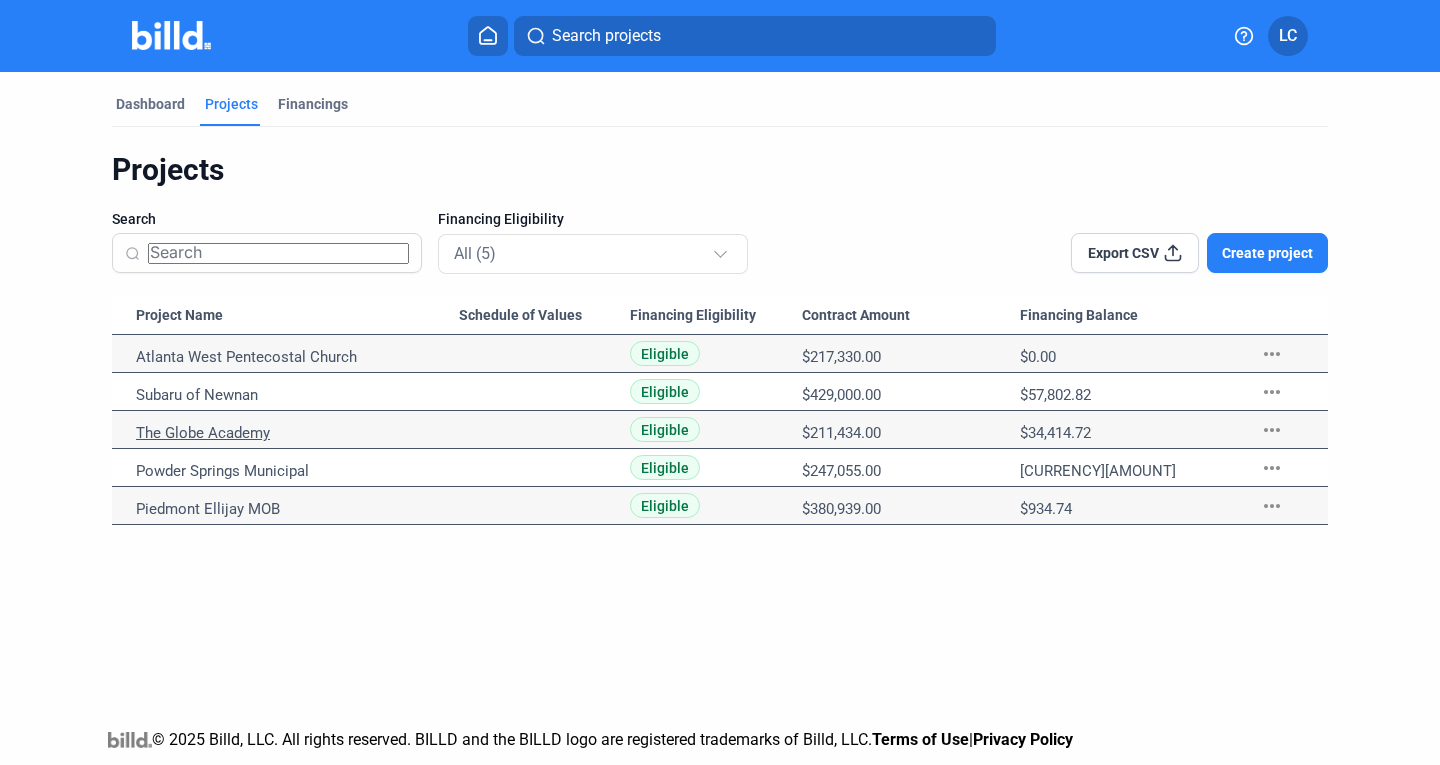 click on "The Globe Academy" at bounding box center (297, 357) 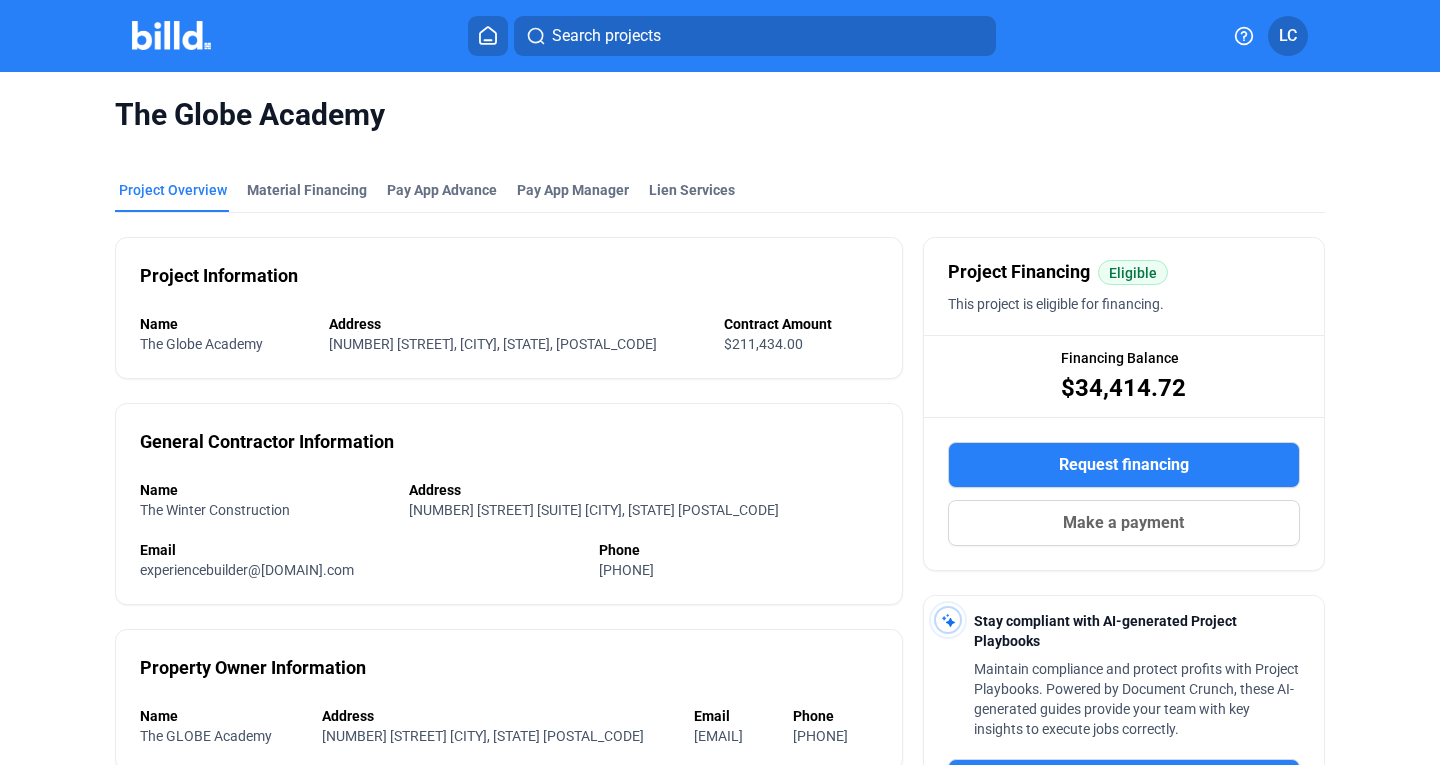 click on "Make a payment" at bounding box center (1123, 523) 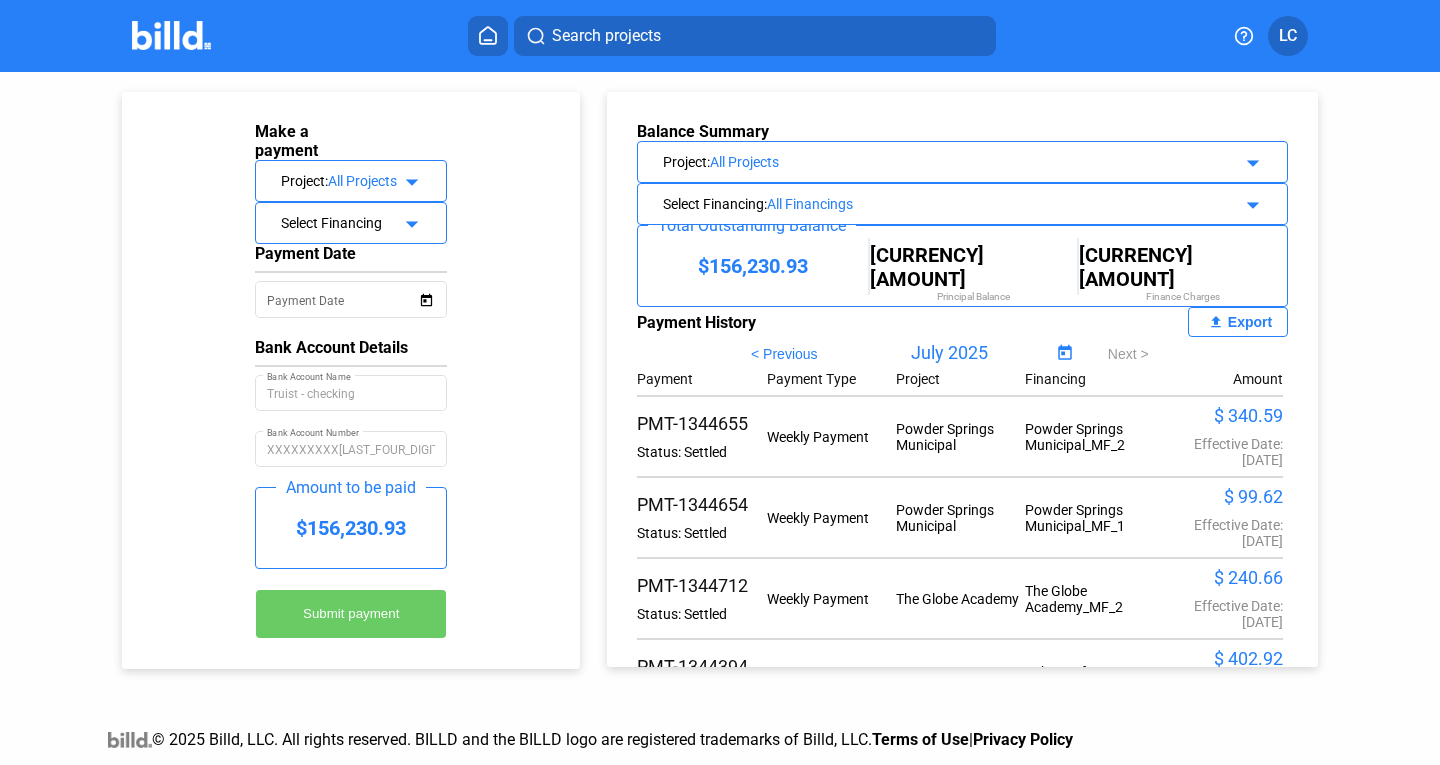 click on "Select Financing" at bounding box center [339, 179] 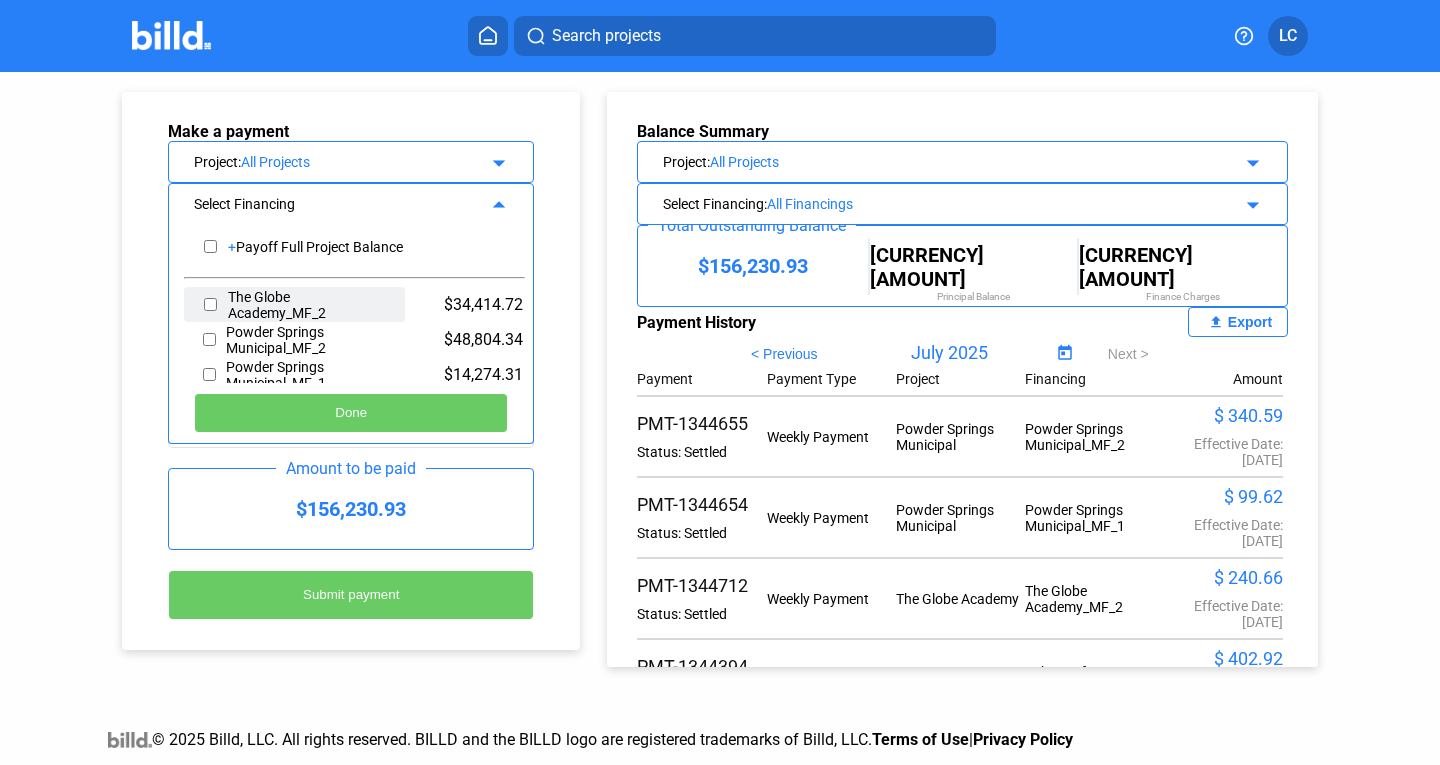 click on "The Globe Academy_MF_2" at bounding box center [294, 304] 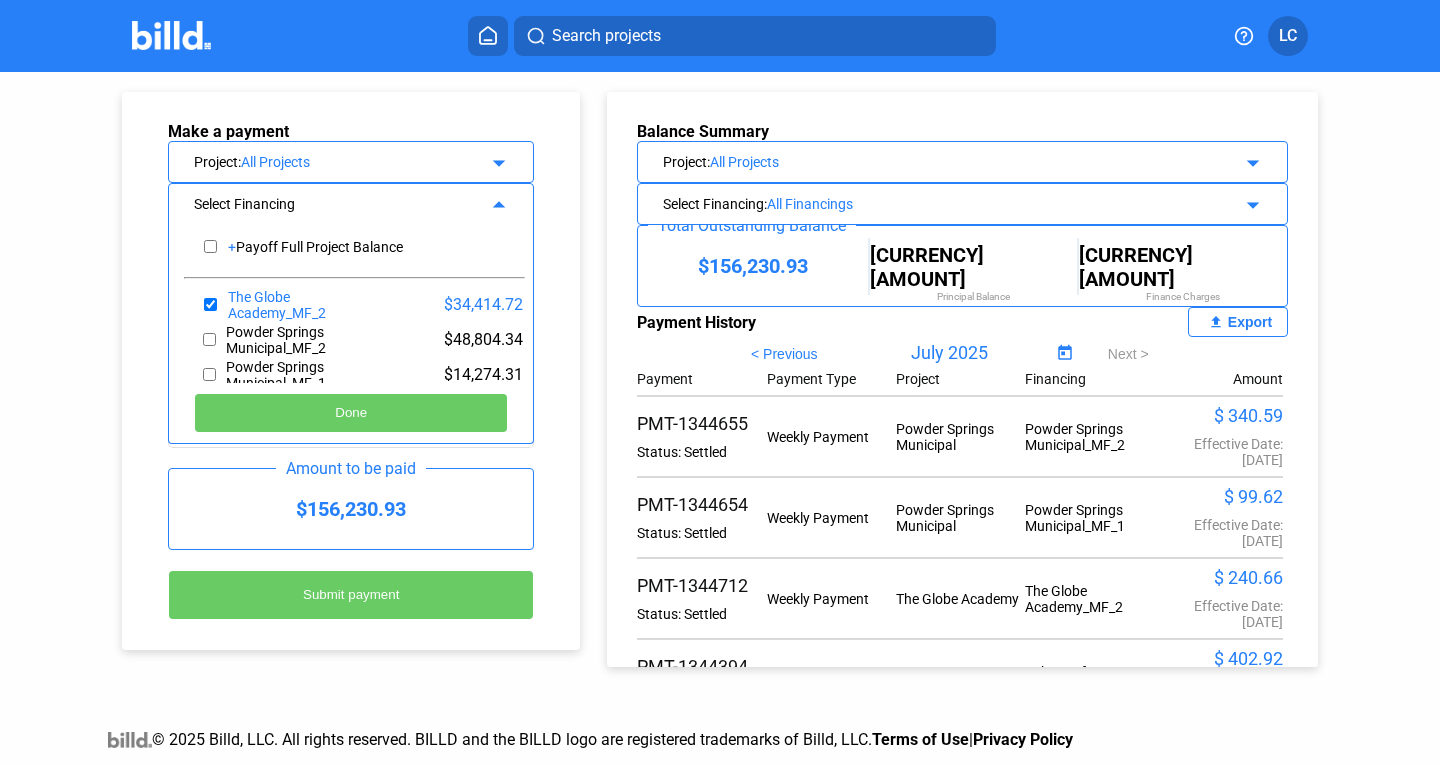 click on "Done" at bounding box center [351, 413] 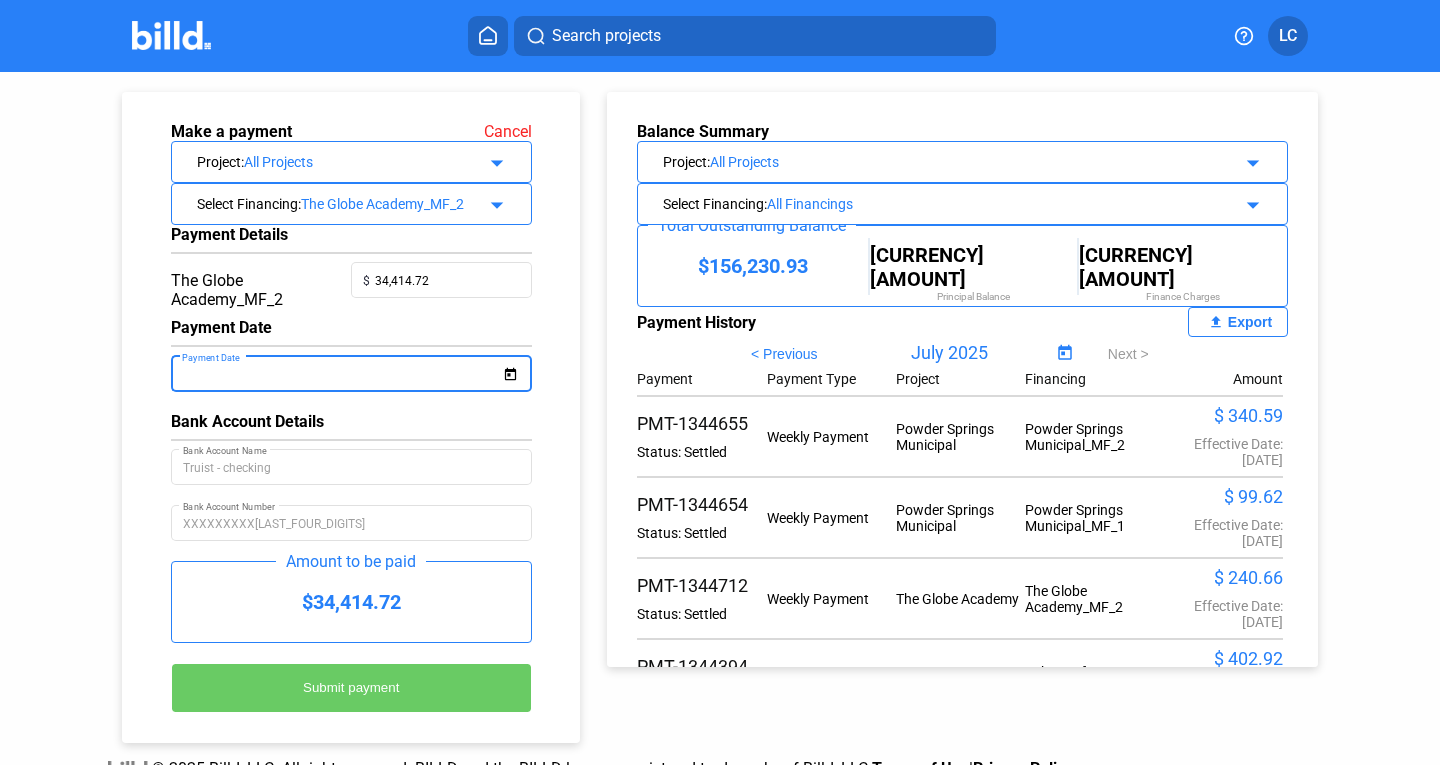 click on "Payment Date" at bounding box center [342, 372] 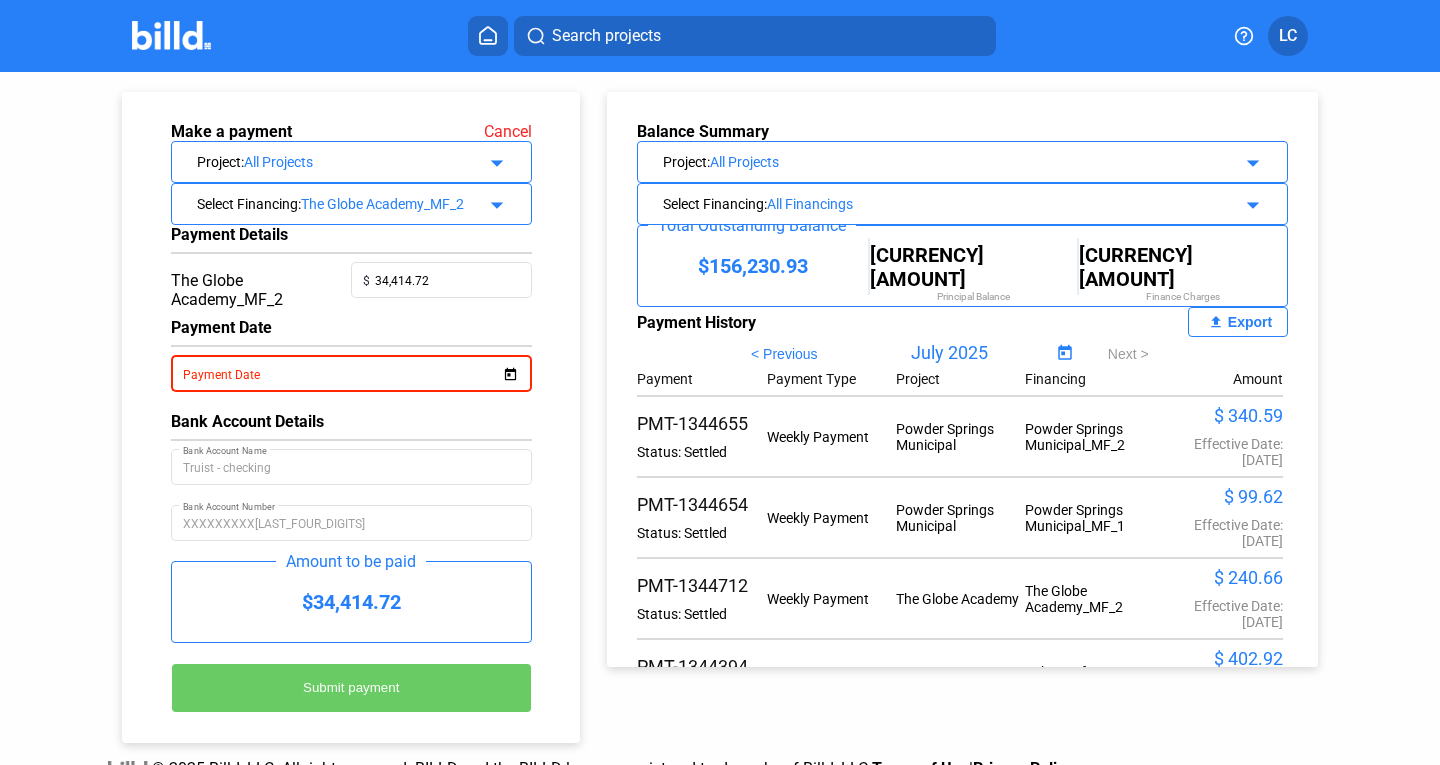 click on "10" at bounding box center [391, 1087] 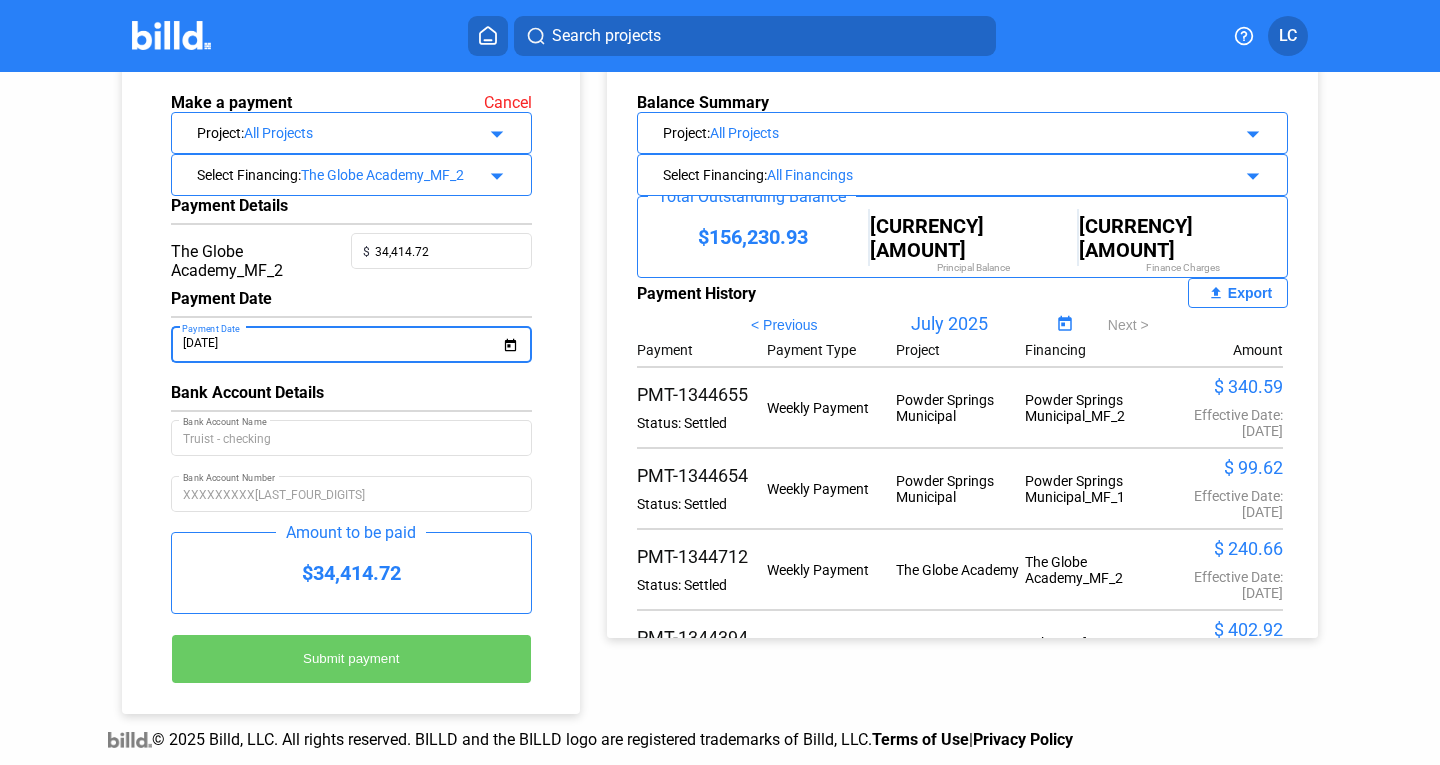 scroll, scrollTop: 111, scrollLeft: 0, axis: vertical 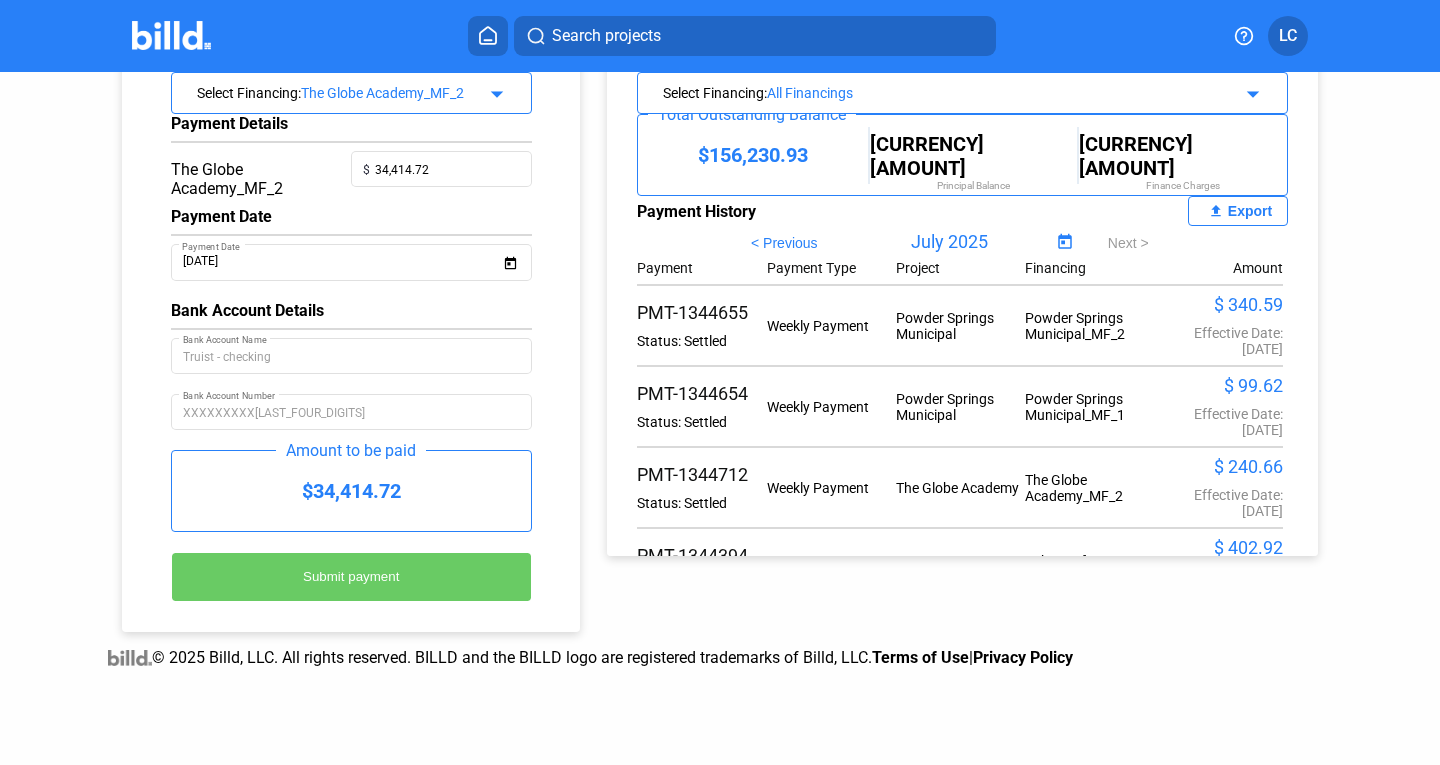 click on "Submit payment" at bounding box center (351, 576) 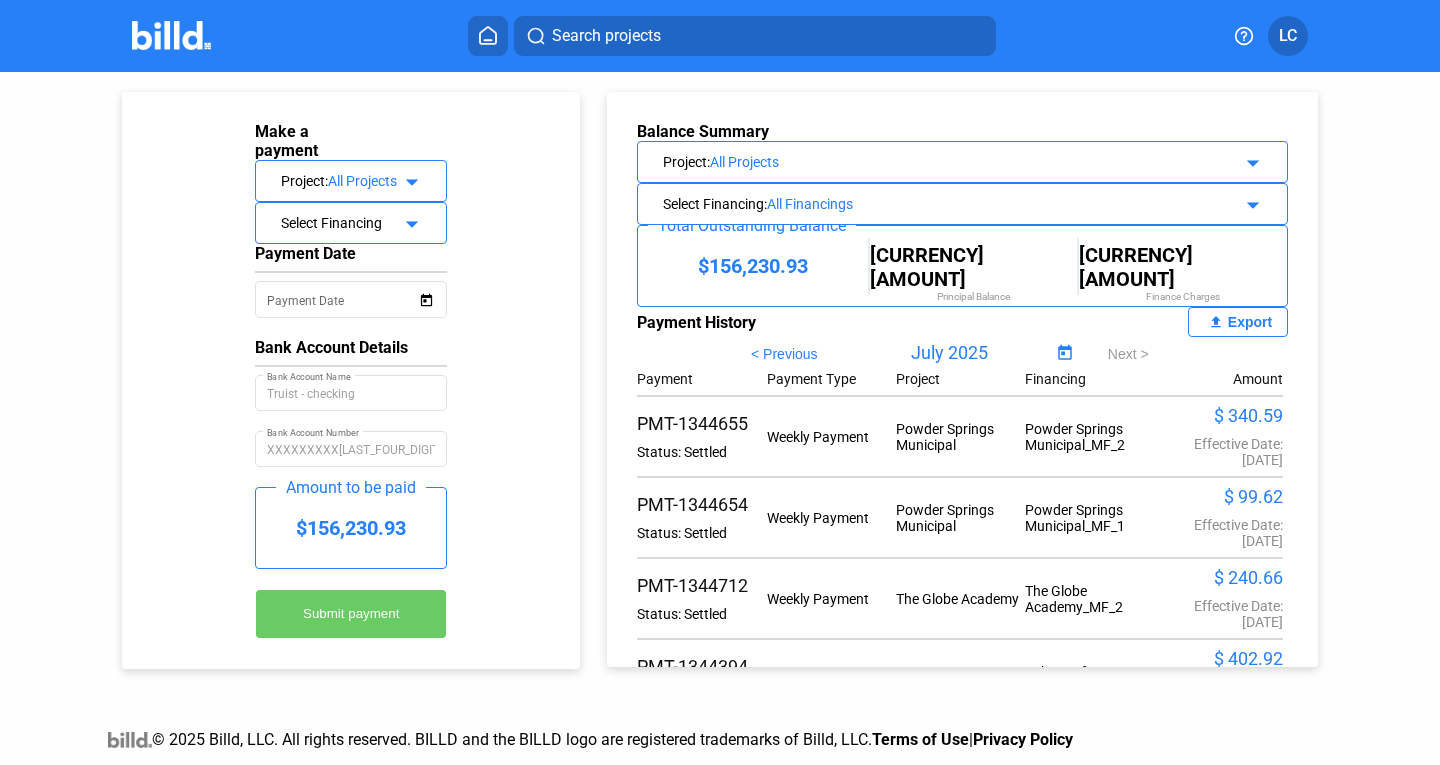 click on "Close" at bounding box center (188, 913) 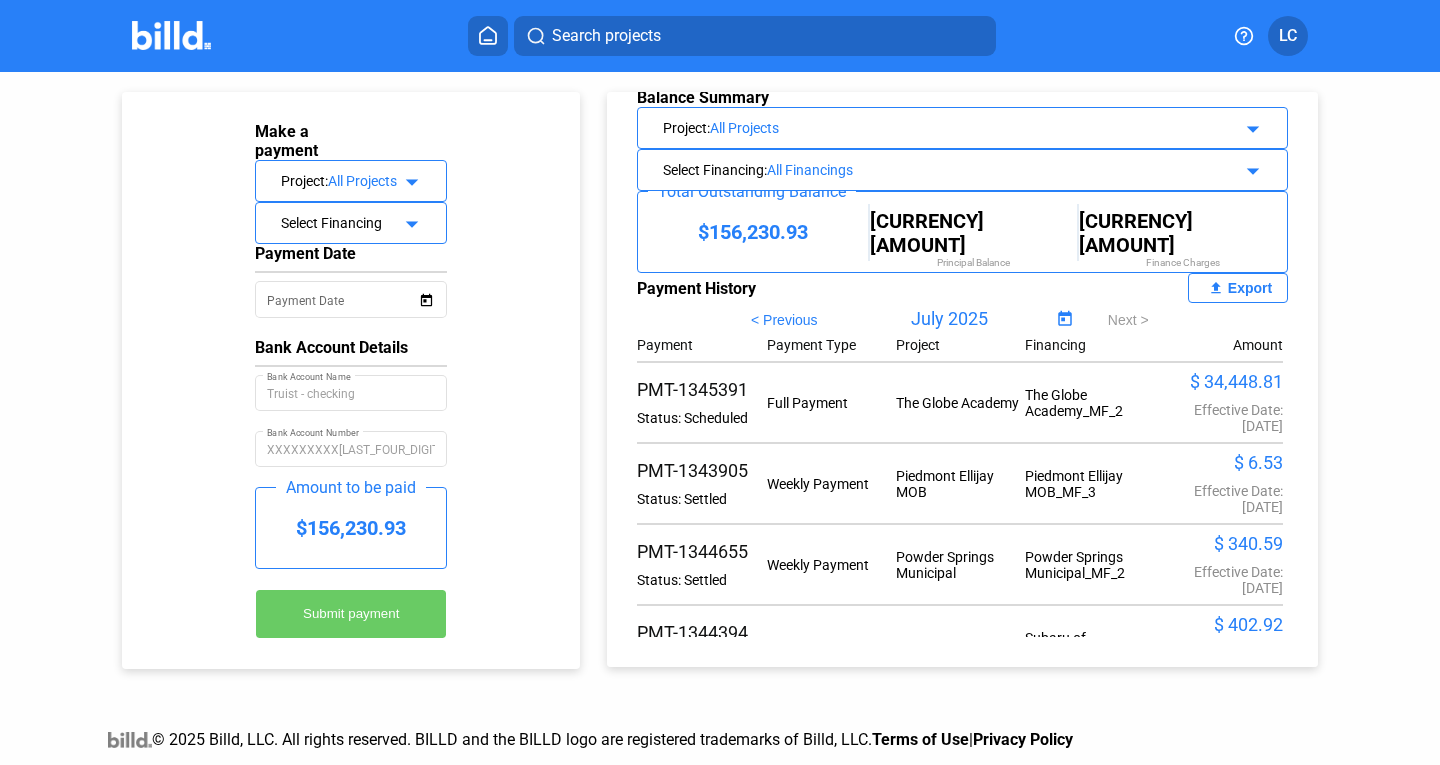 scroll, scrollTop: 0, scrollLeft: 0, axis: both 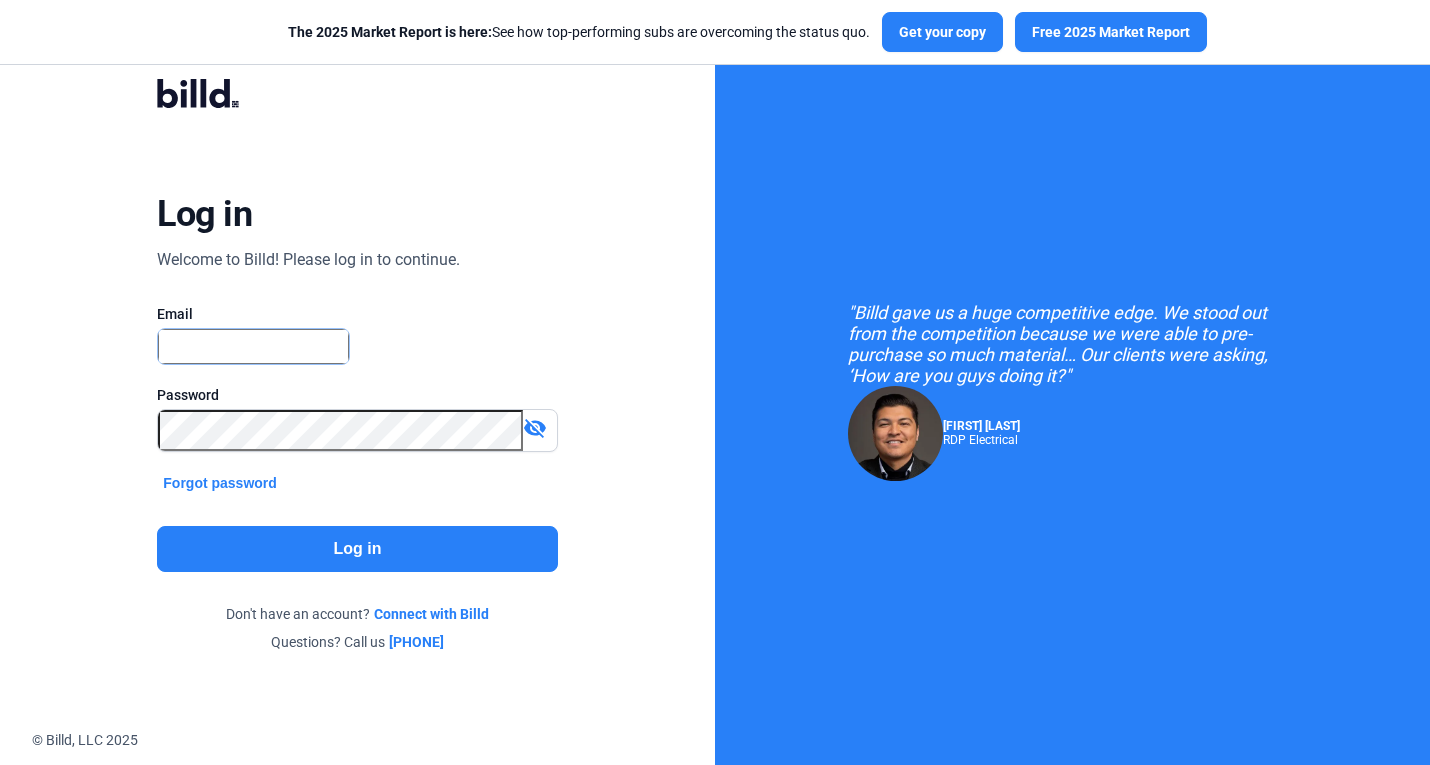 click at bounding box center (253, 346) 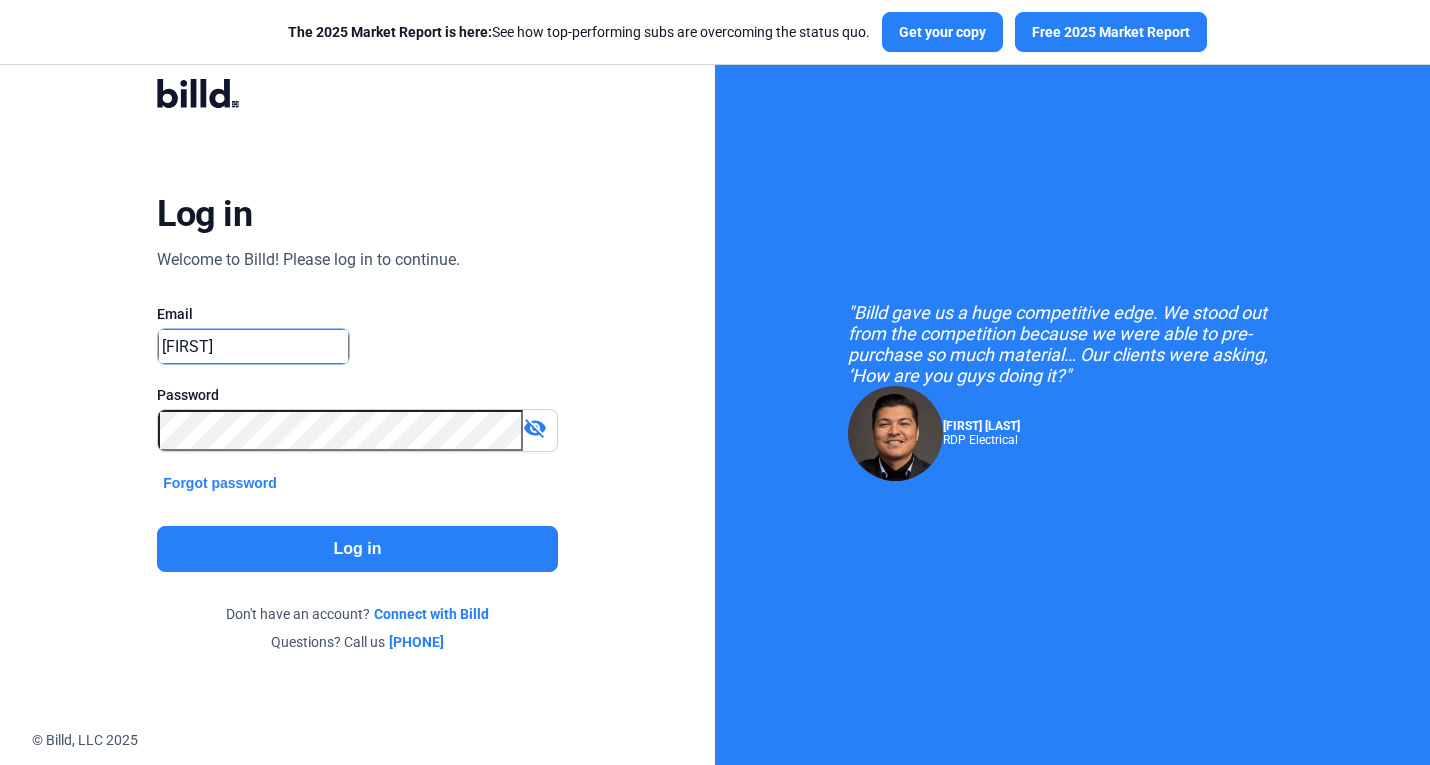 type on "[EMAIL]" 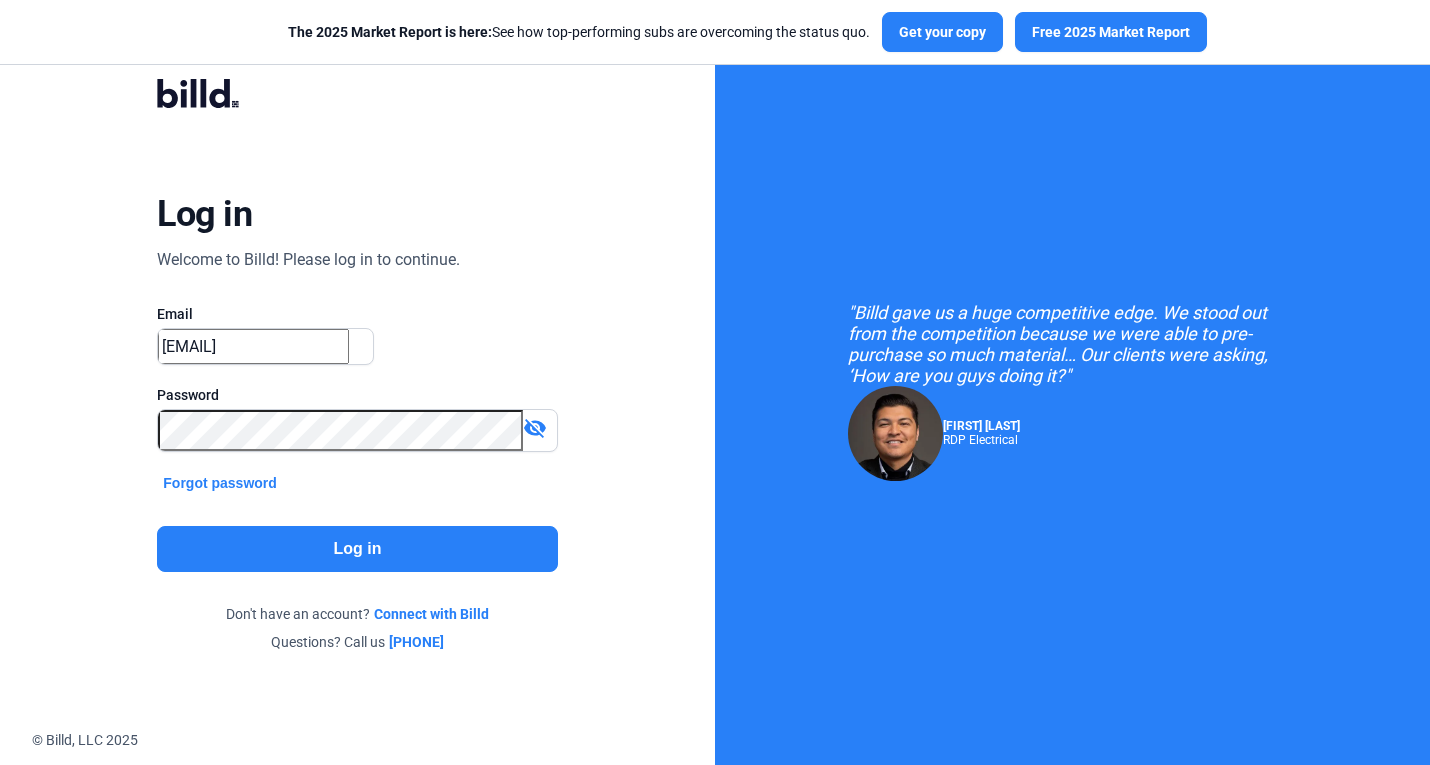 click on "Log in" at bounding box center (357, 549) 